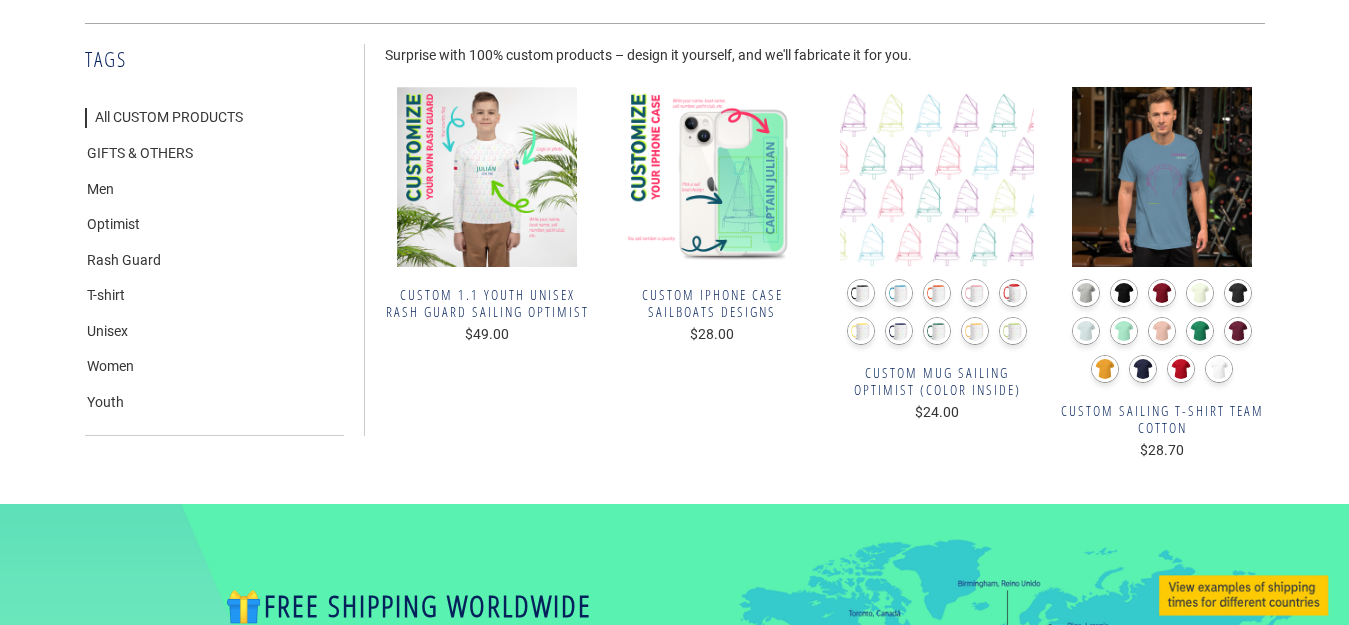 scroll, scrollTop: 300, scrollLeft: 0, axis: vertical 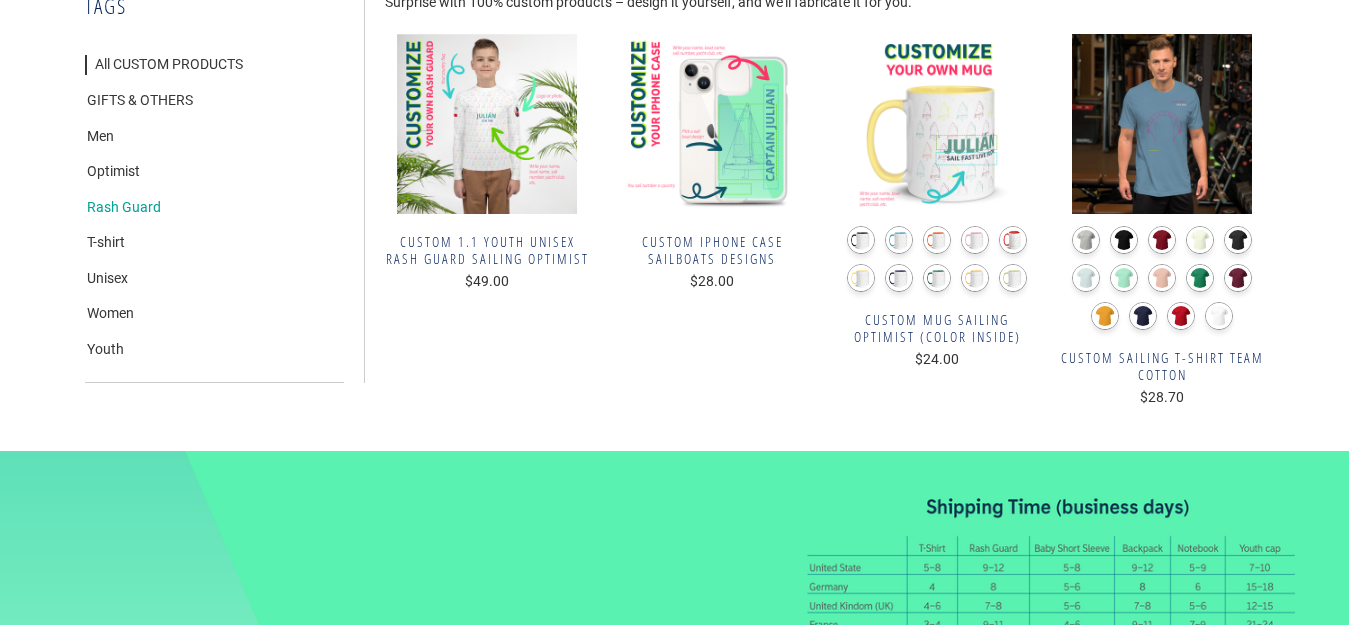 click on "Rash Guard" at bounding box center [123, 208] 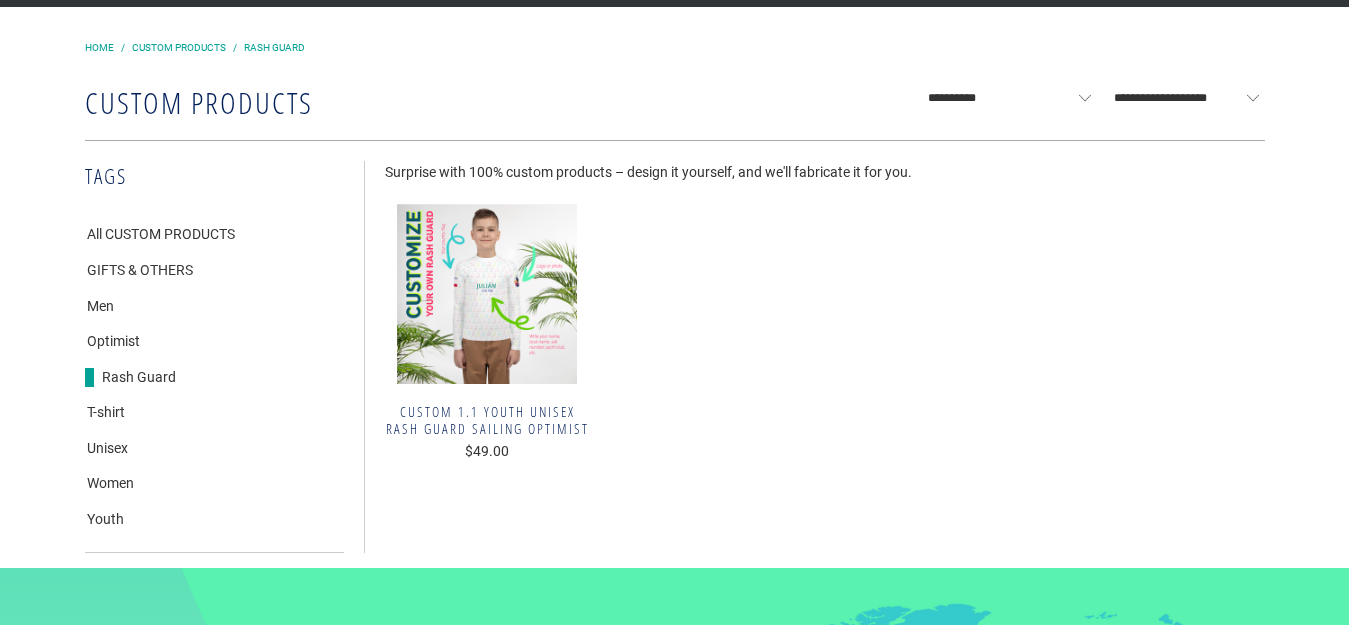 scroll, scrollTop: 0, scrollLeft: 0, axis: both 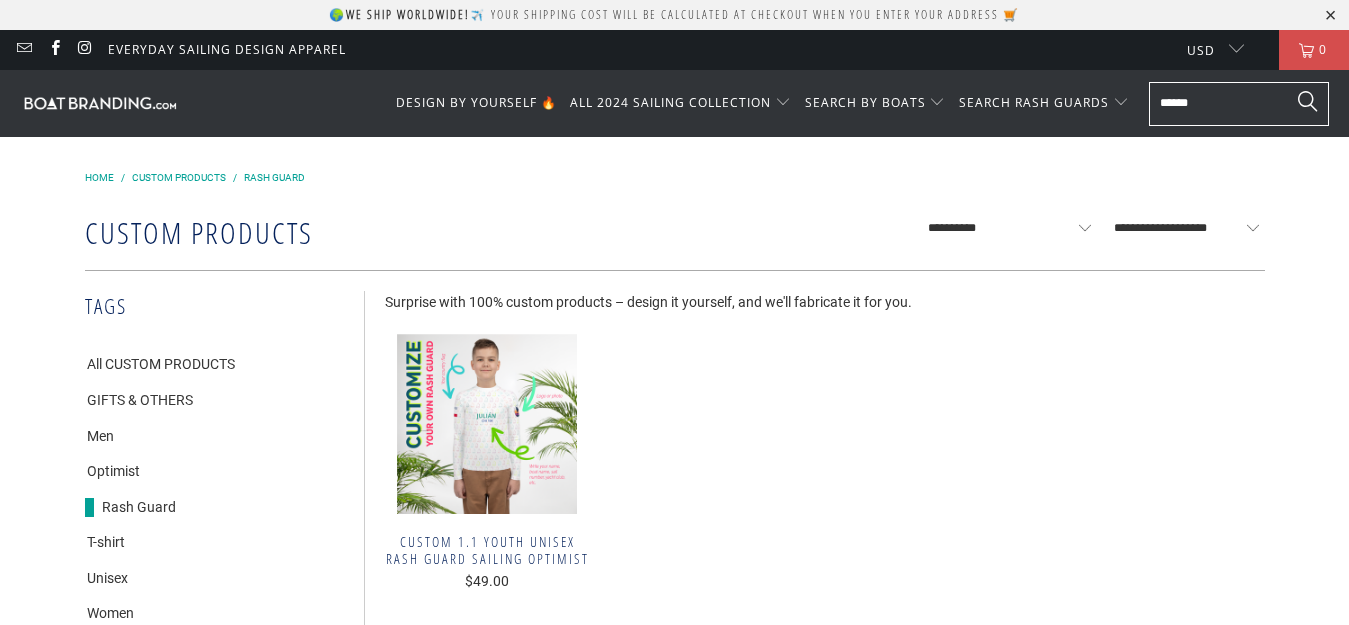 click on "**********" at bounding box center (1005, 228) 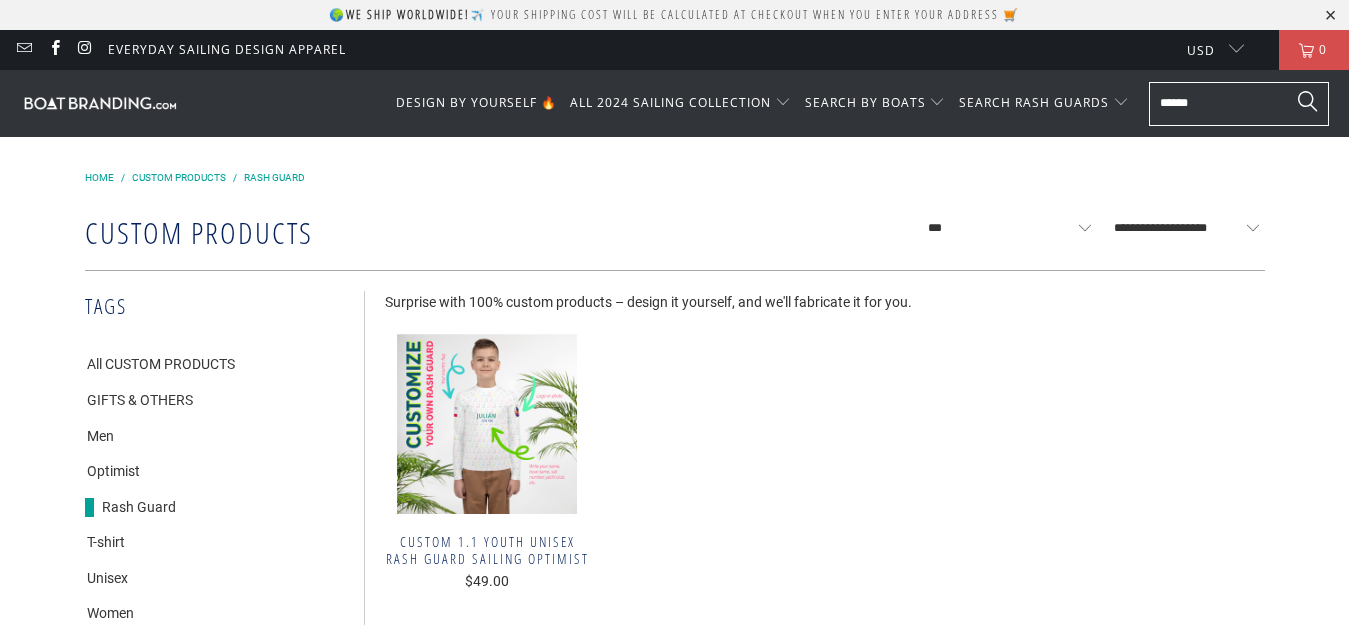 click on "**********" at bounding box center (1005, 228) 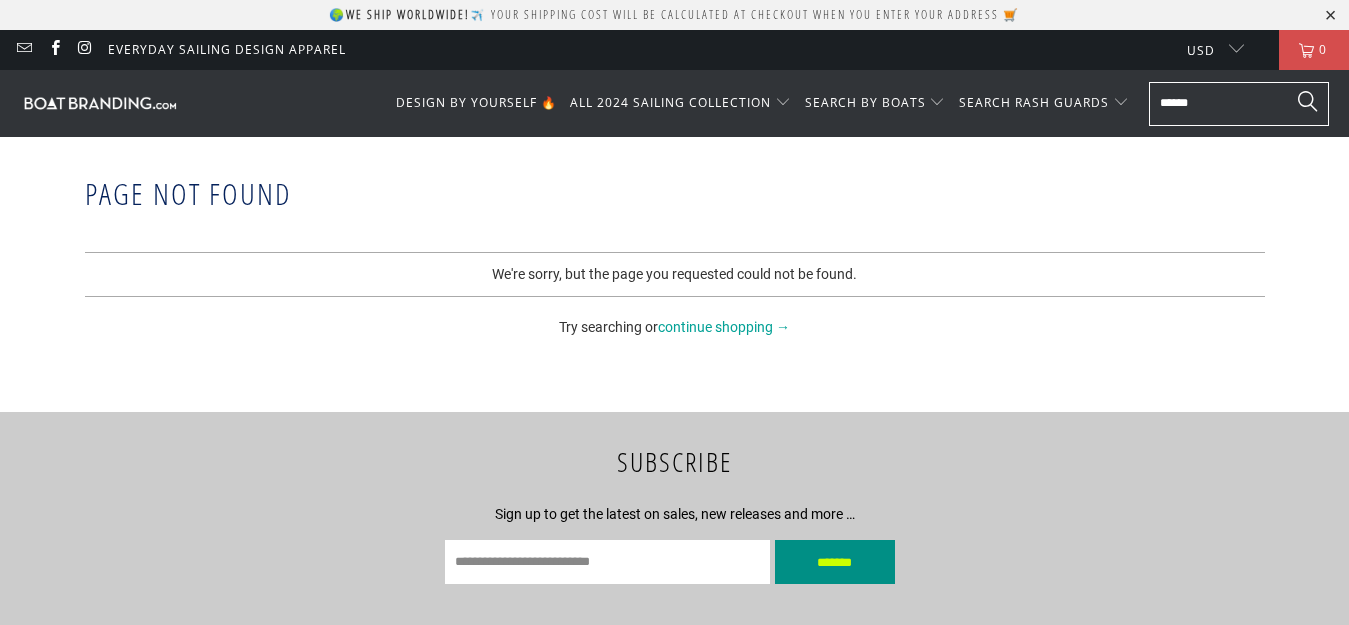 scroll, scrollTop: 0, scrollLeft: 0, axis: both 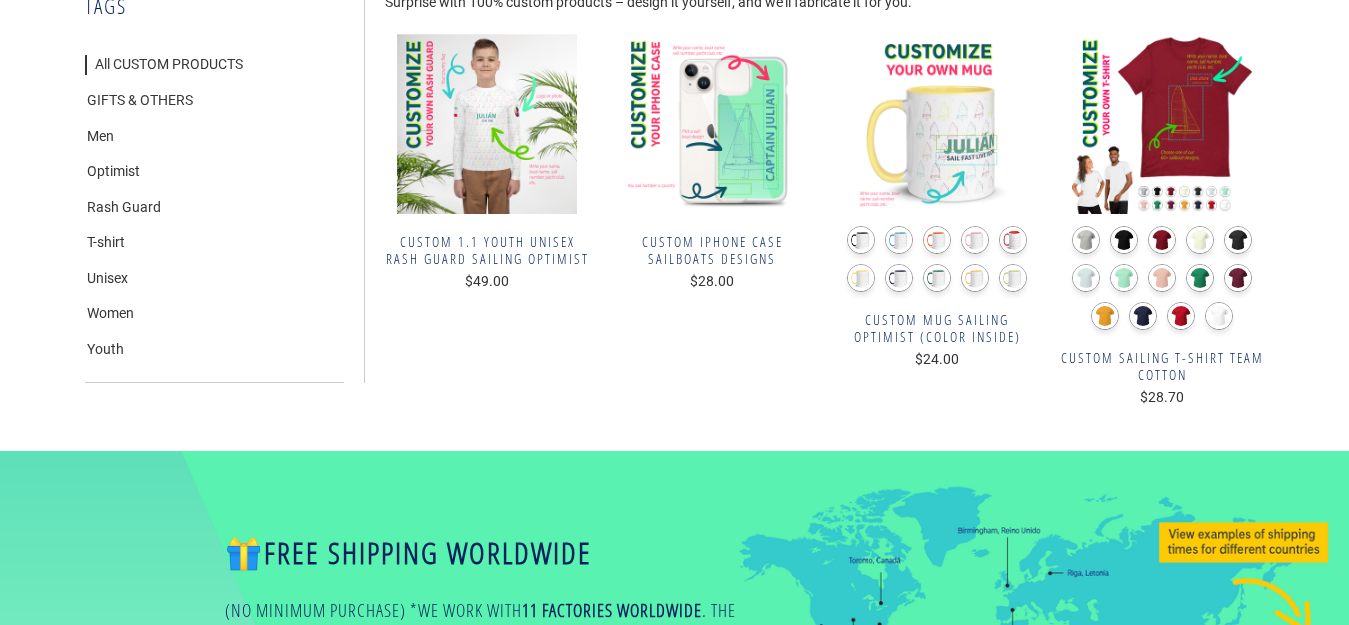click on "Custom 1.1 Youth Unisex Rash Guard Sailing Optimist" at bounding box center (487, 251) 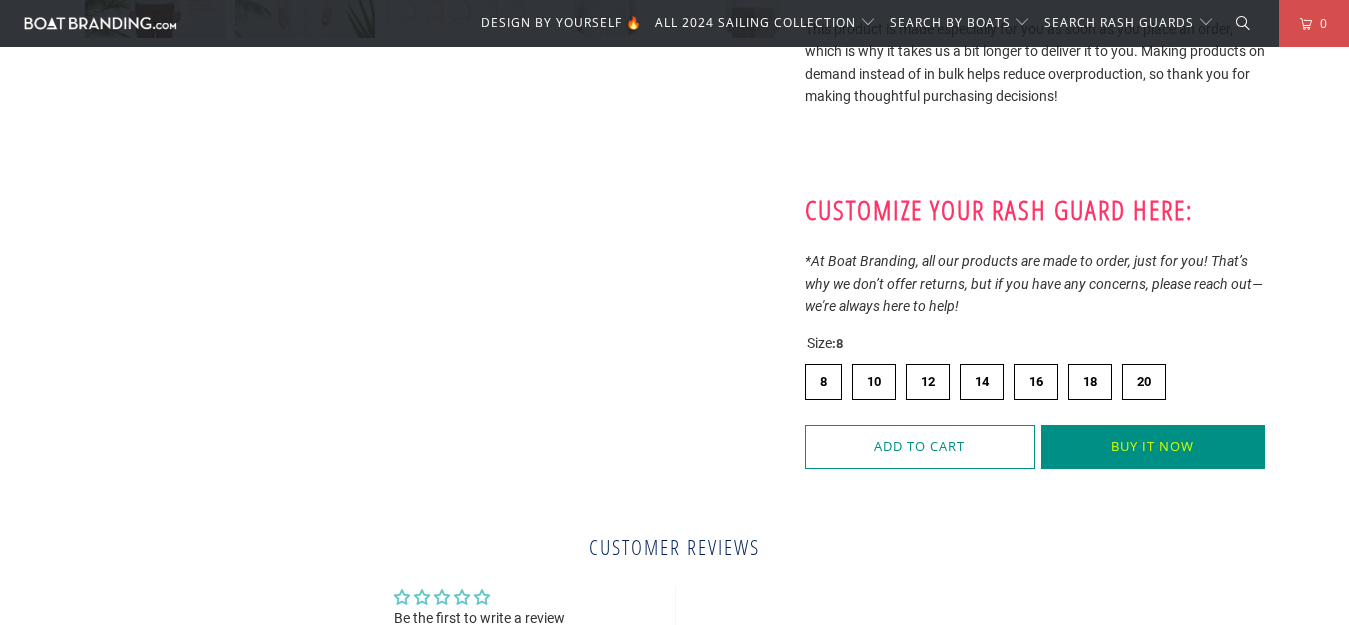 scroll, scrollTop: 1000, scrollLeft: 0, axis: vertical 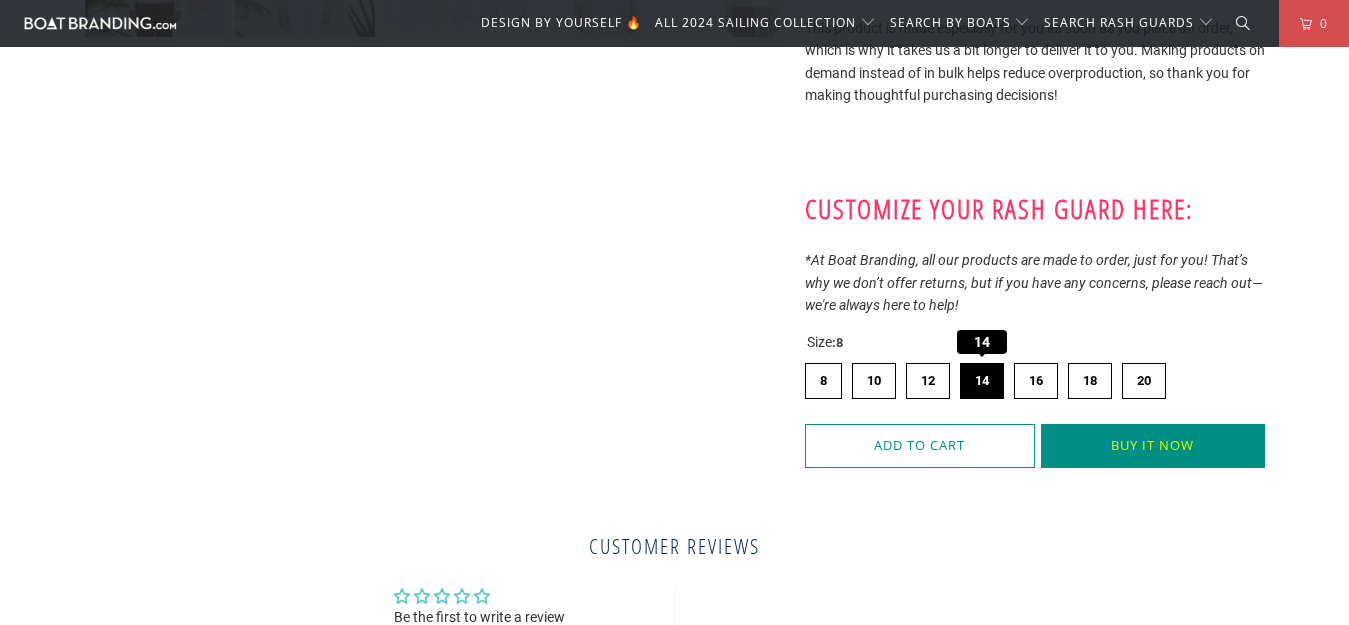 click on "14 14" 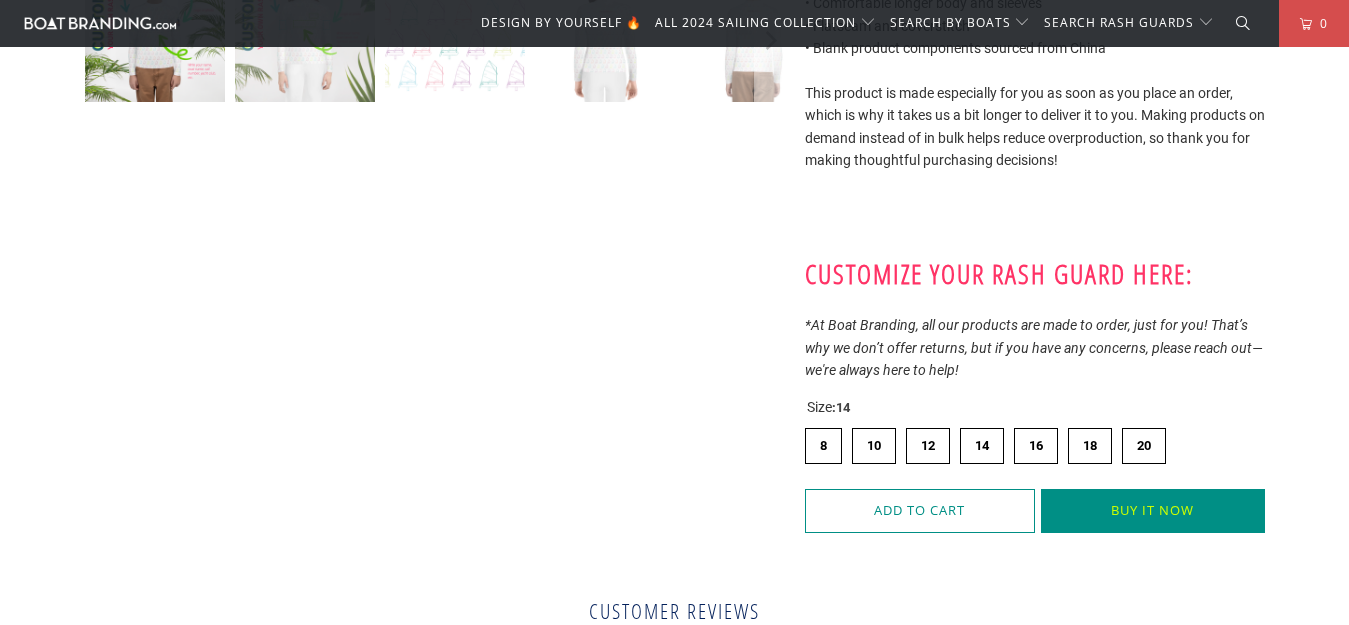 scroll, scrollTop: 1000, scrollLeft: 0, axis: vertical 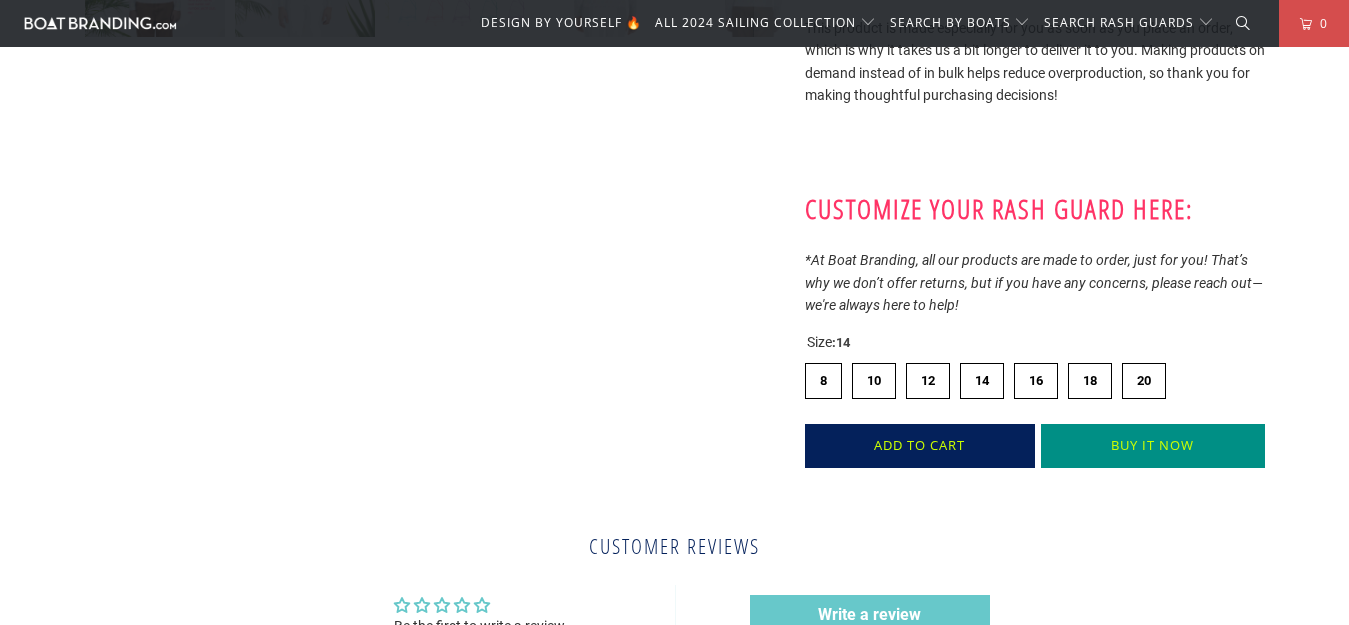 click on "Add to Cart" 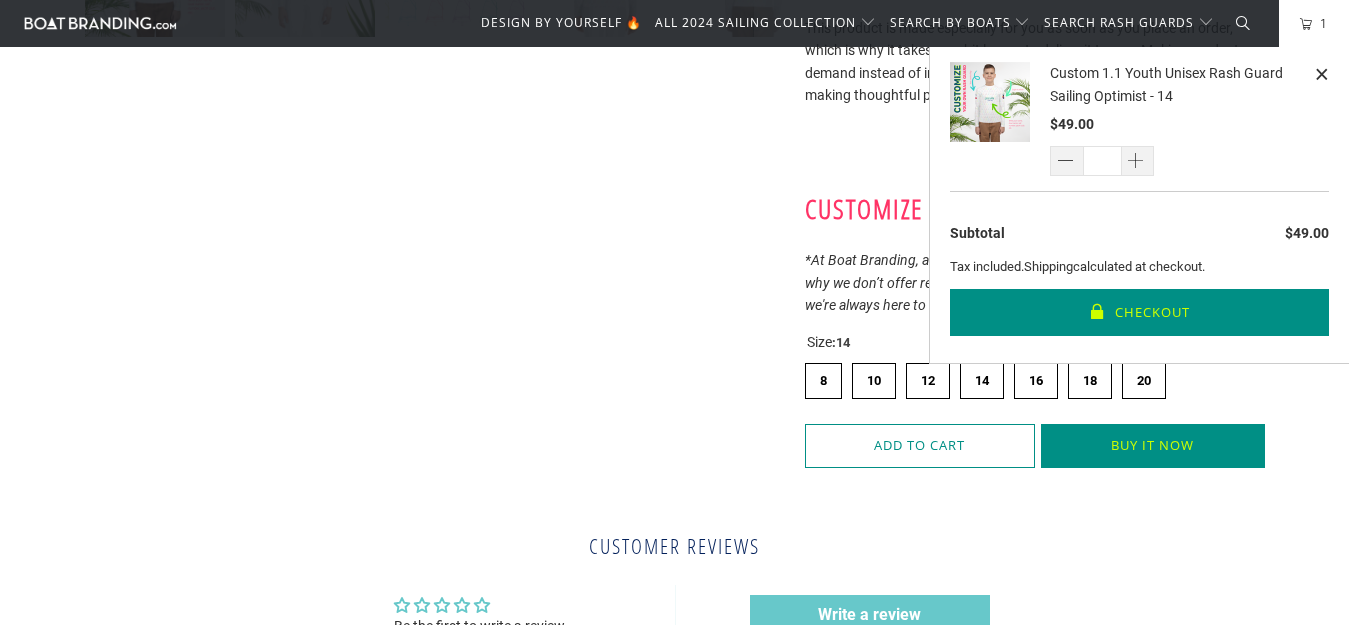 click at bounding box center (1321, 74) 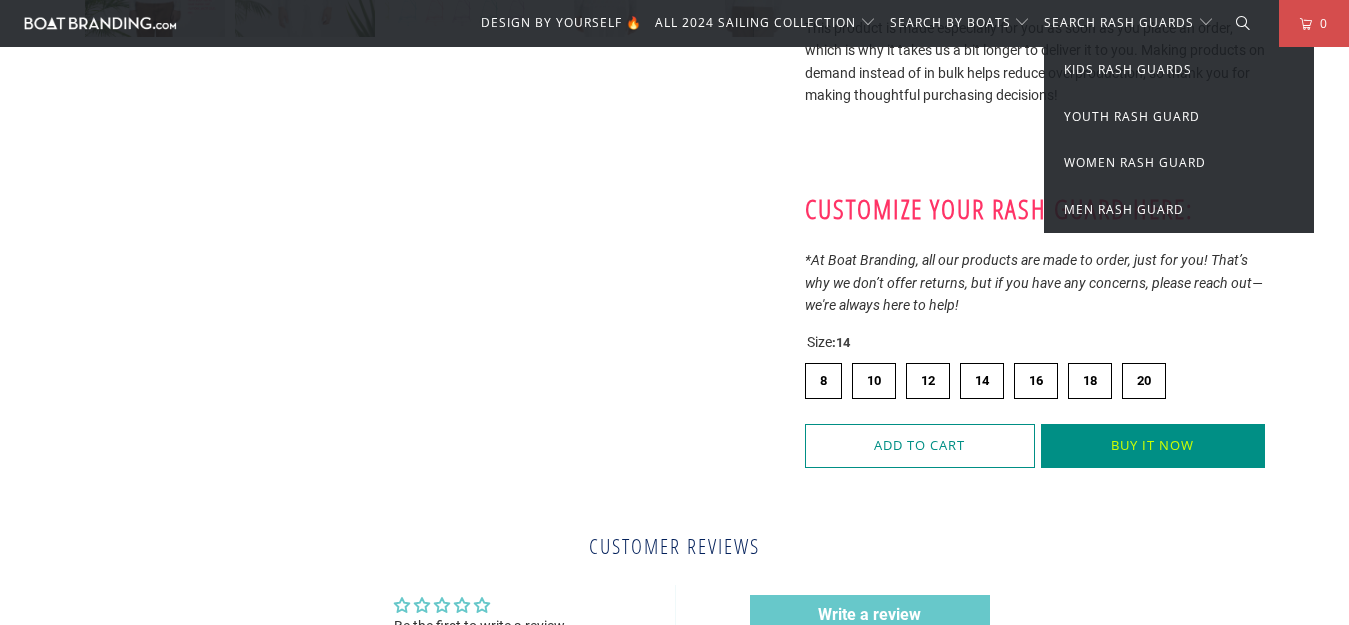 click on "Youth Rash Guard" at bounding box center [1132, 116] 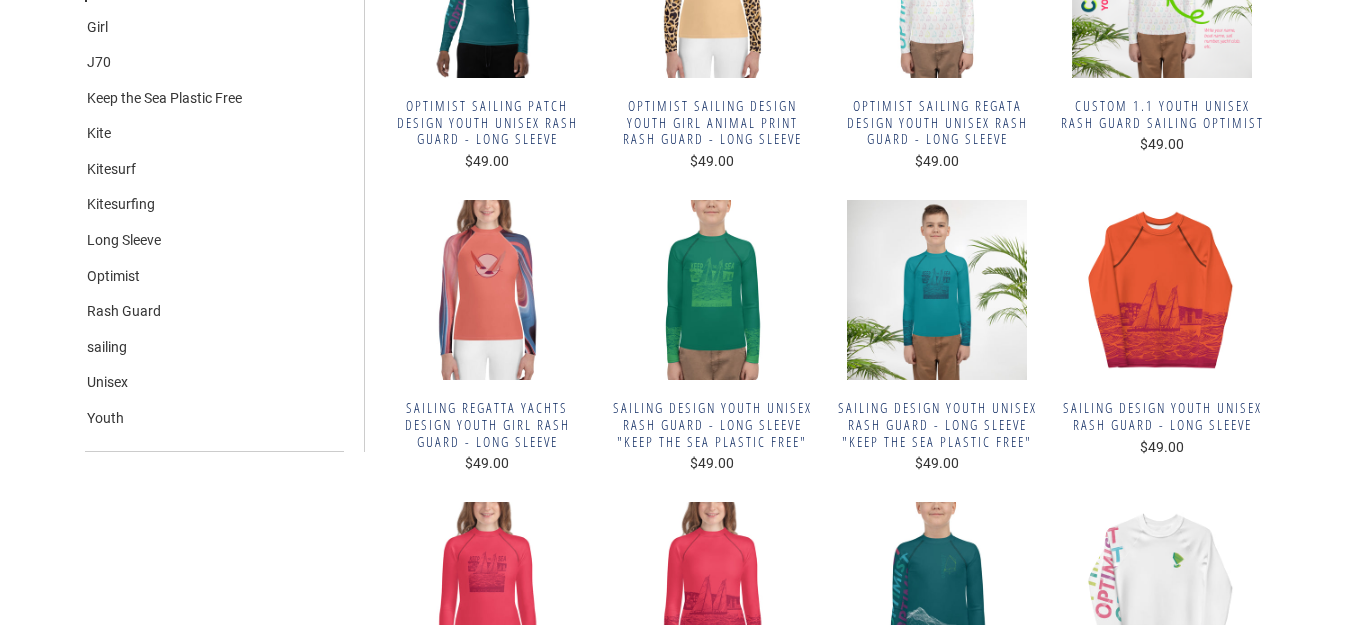 scroll, scrollTop: 400, scrollLeft: 0, axis: vertical 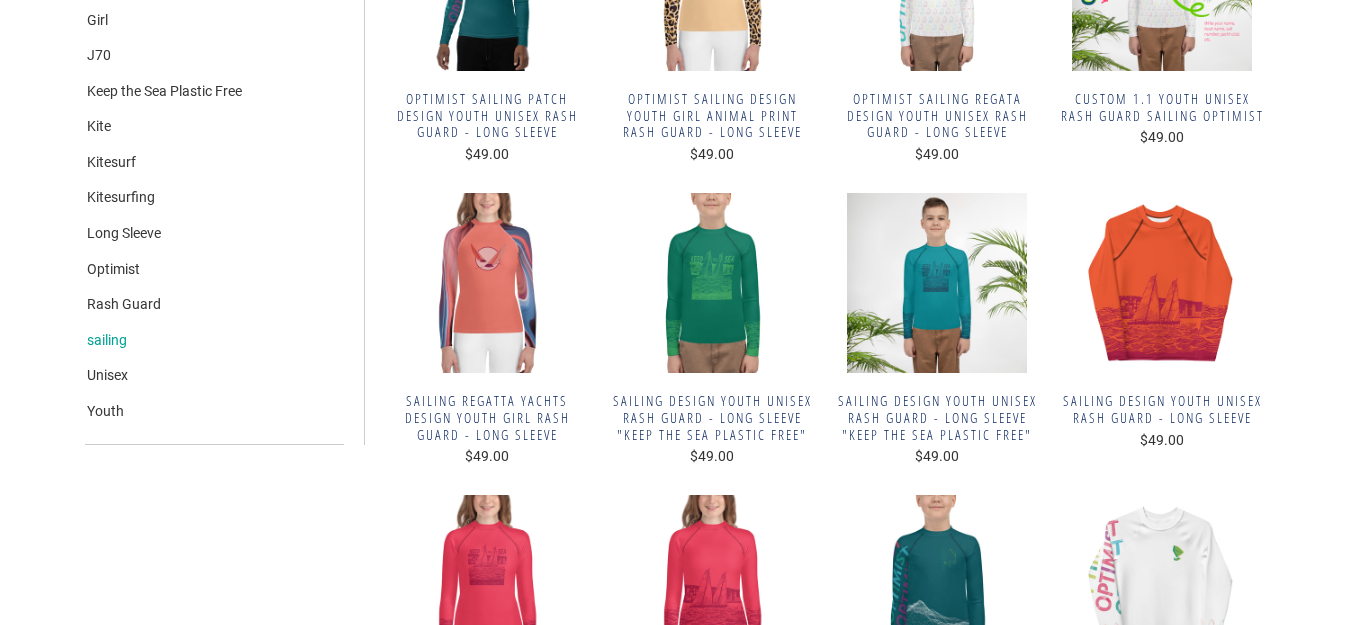 click on "sailing" at bounding box center [106, 341] 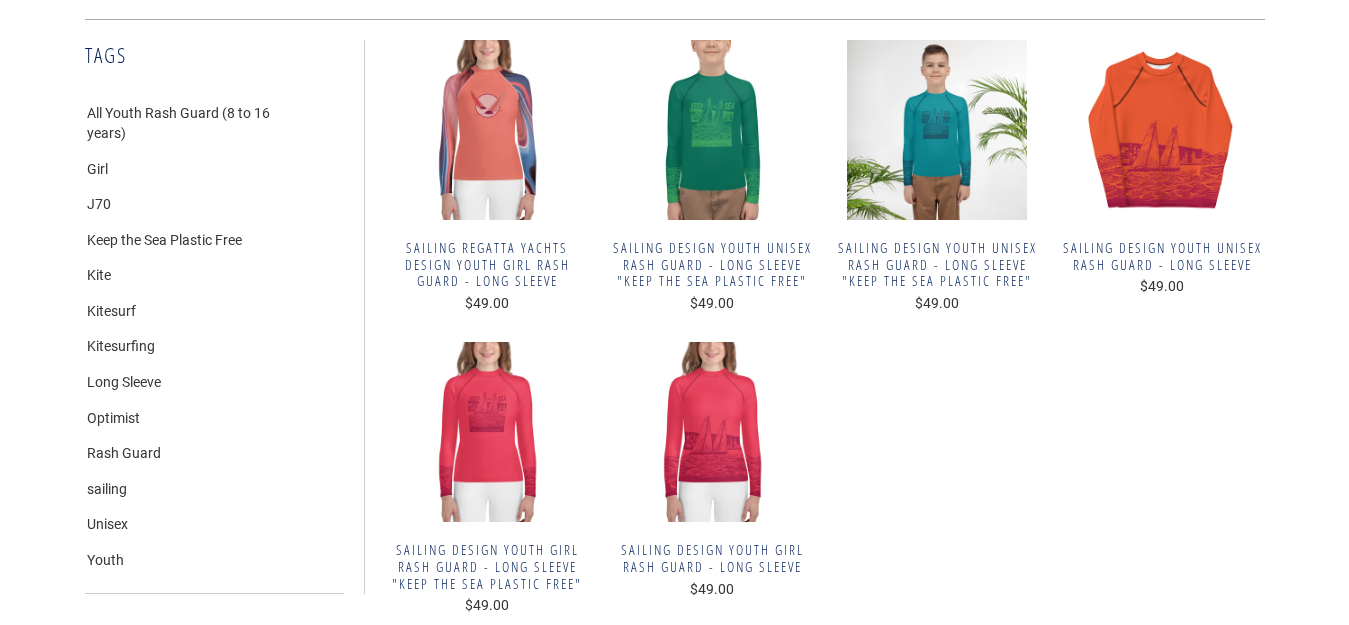 scroll, scrollTop: 300, scrollLeft: 0, axis: vertical 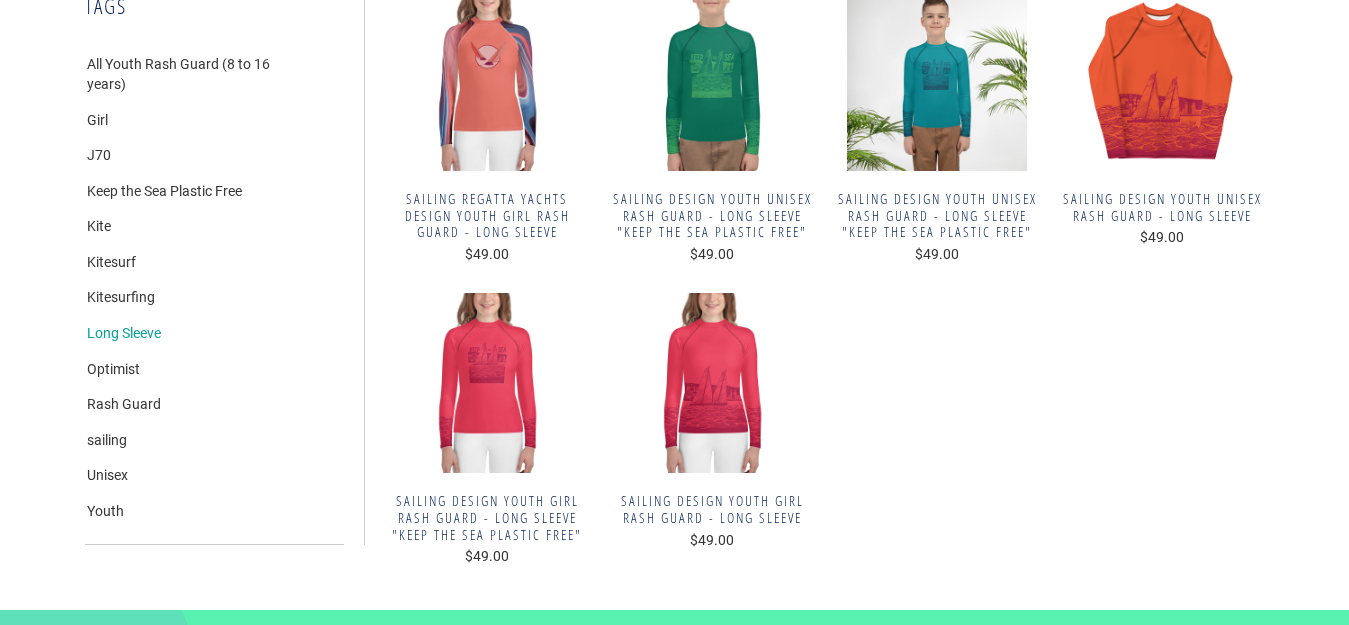 click on "Long Sleeve" at bounding box center [123, 334] 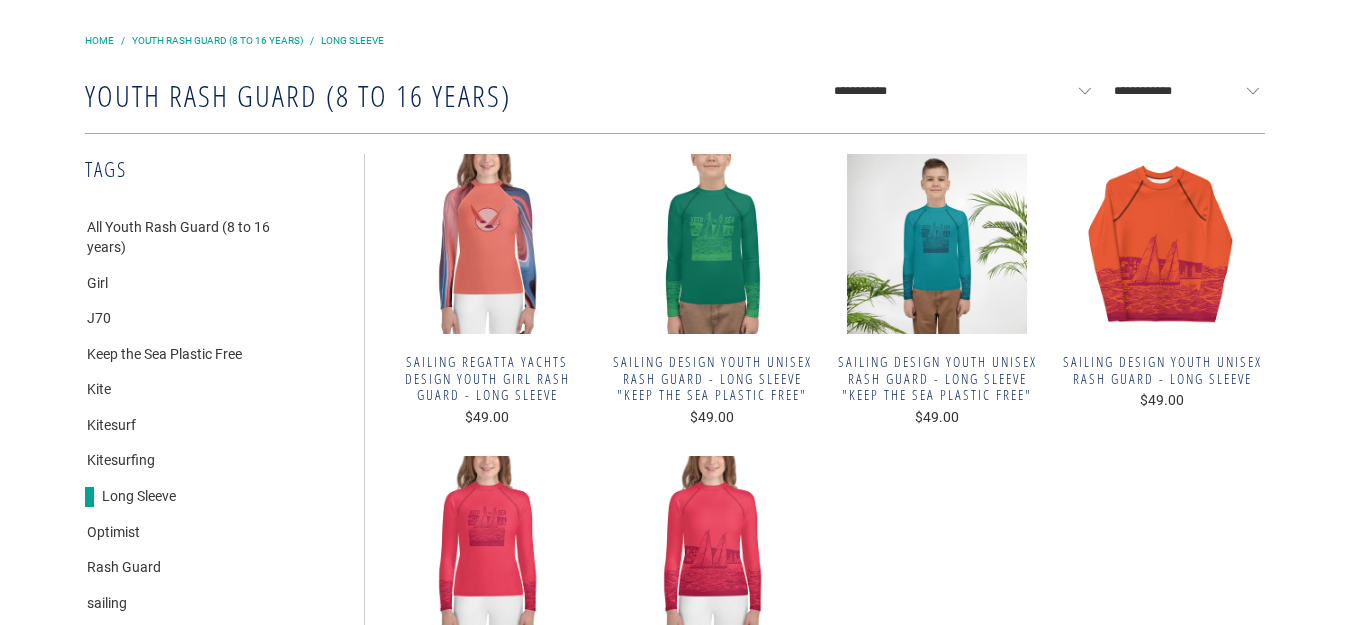 scroll, scrollTop: 200, scrollLeft: 0, axis: vertical 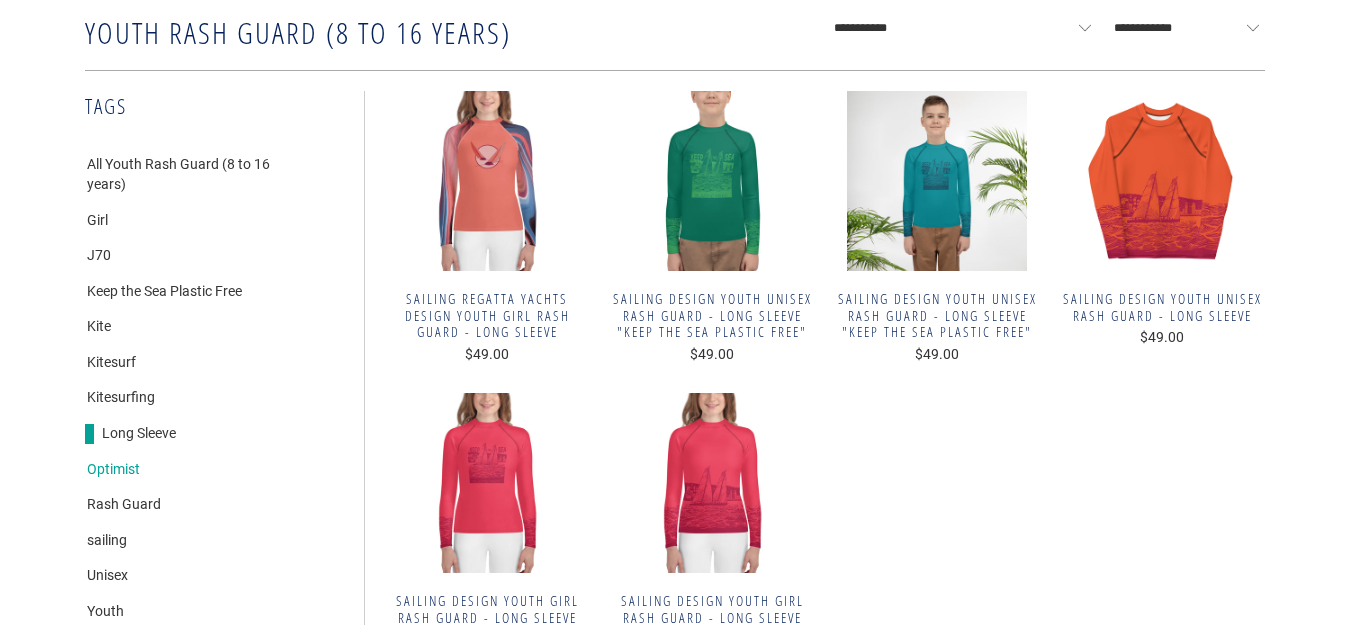 click on "Optimist" at bounding box center (112, 470) 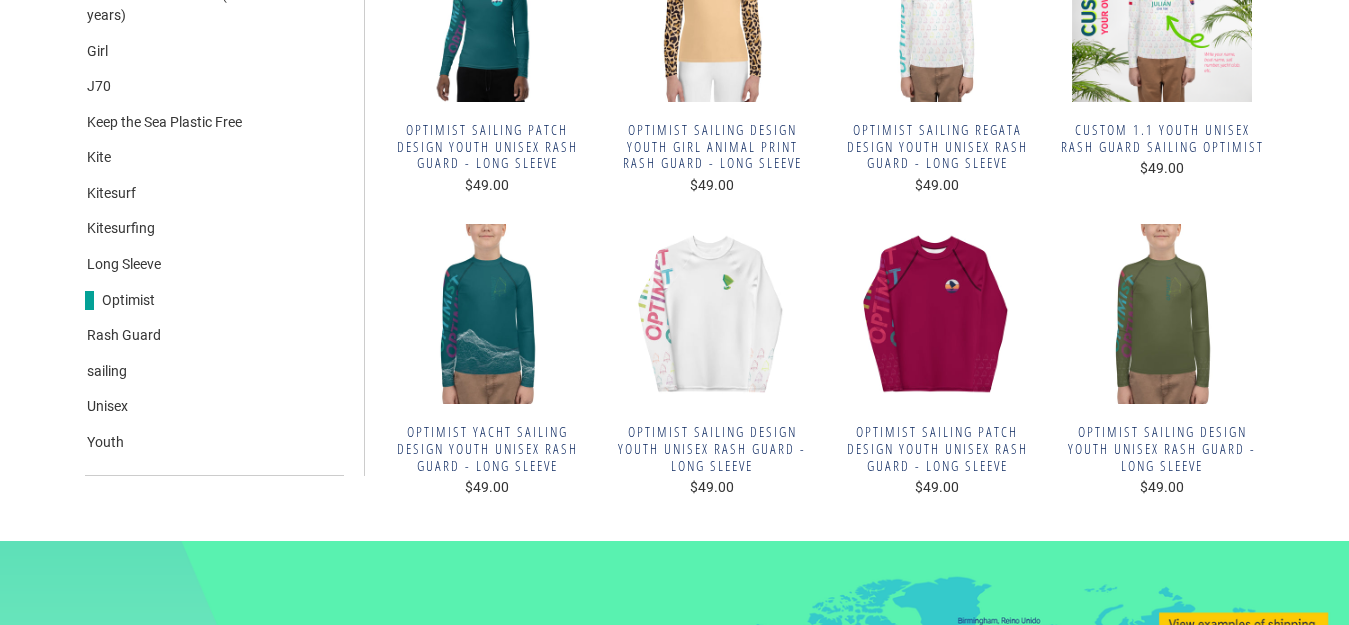 scroll, scrollTop: 500, scrollLeft: 0, axis: vertical 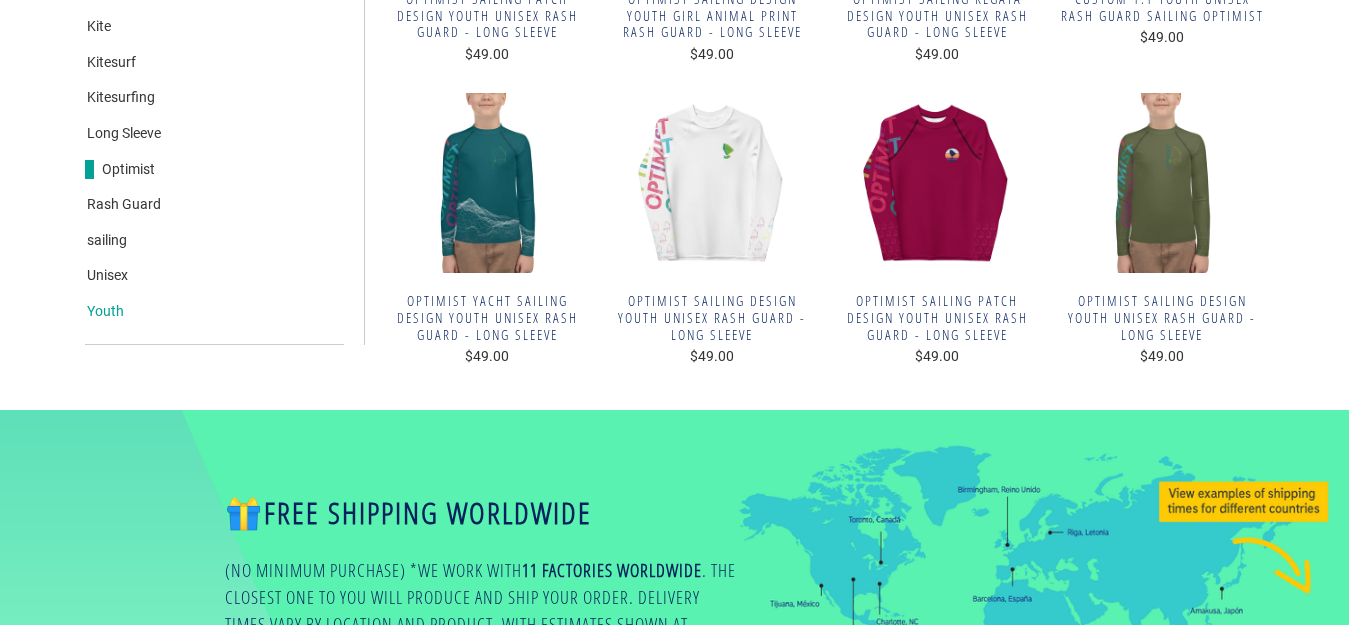 click on "Youth" at bounding box center (104, 312) 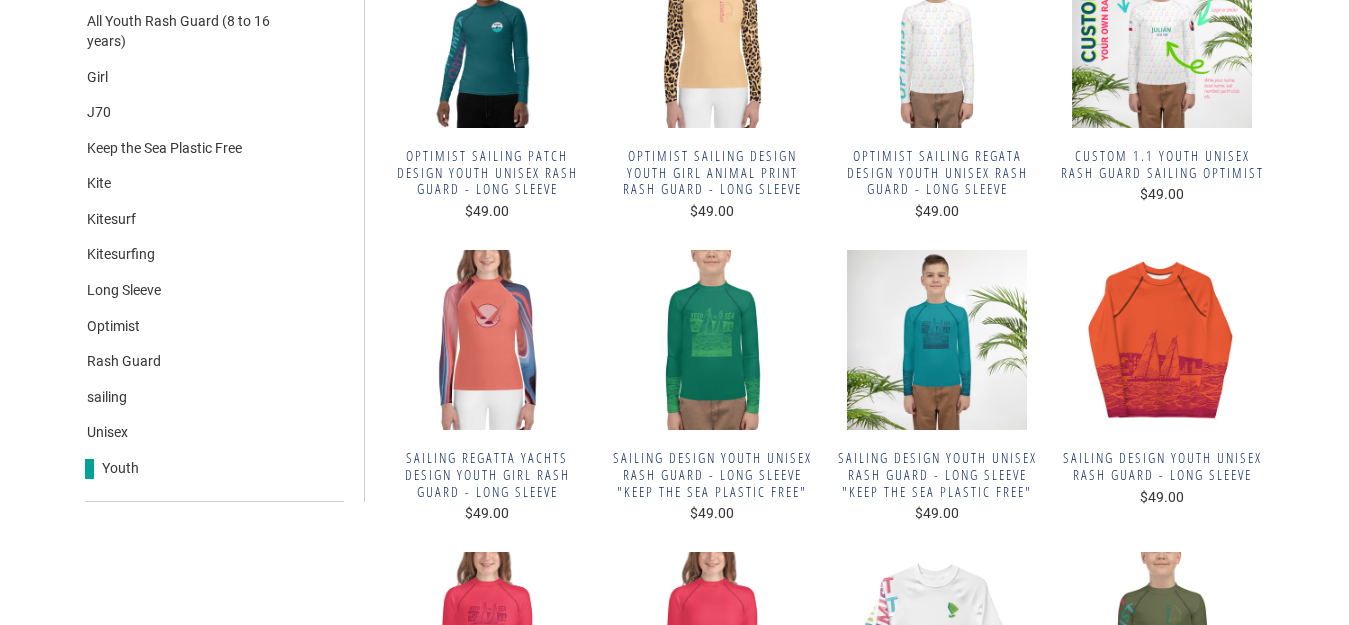 scroll, scrollTop: 0, scrollLeft: 0, axis: both 